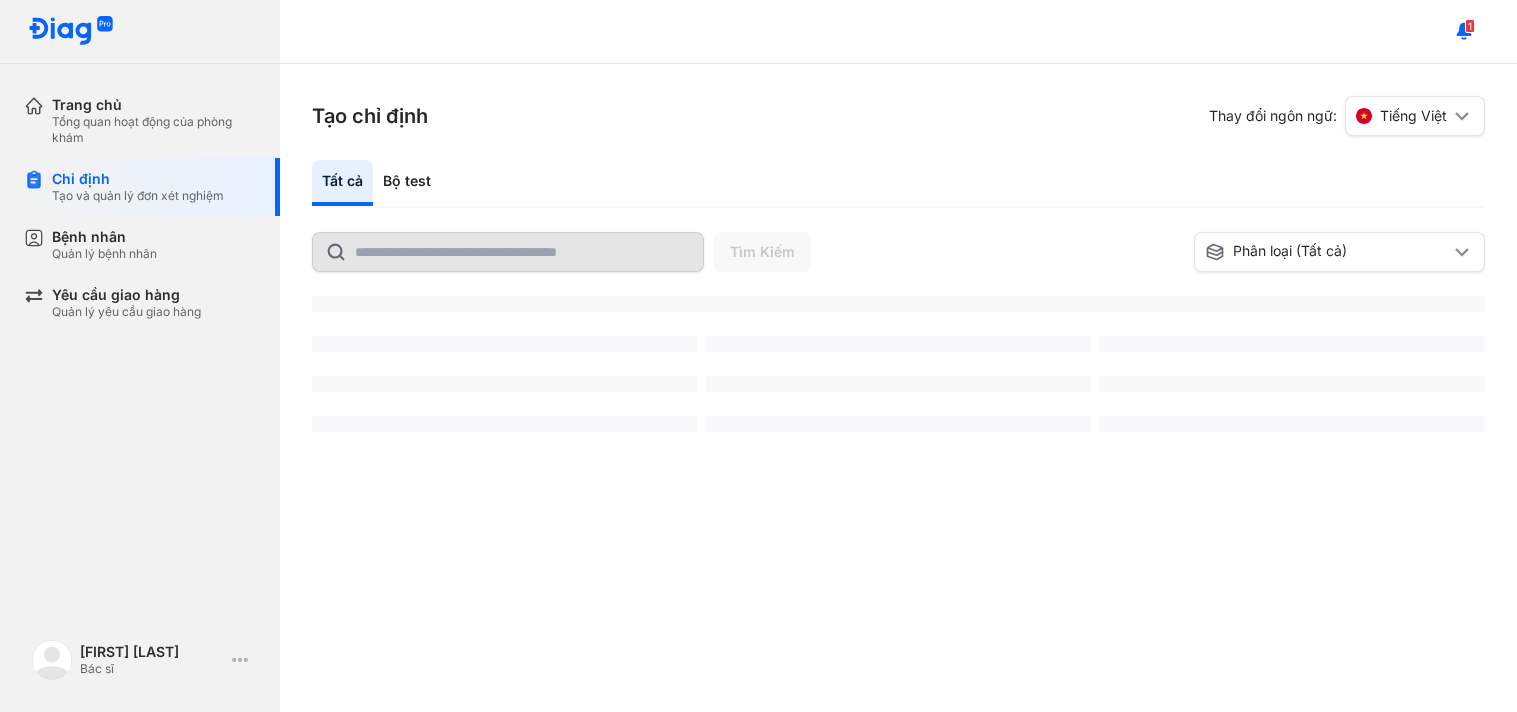 scroll, scrollTop: 0, scrollLeft: 0, axis: both 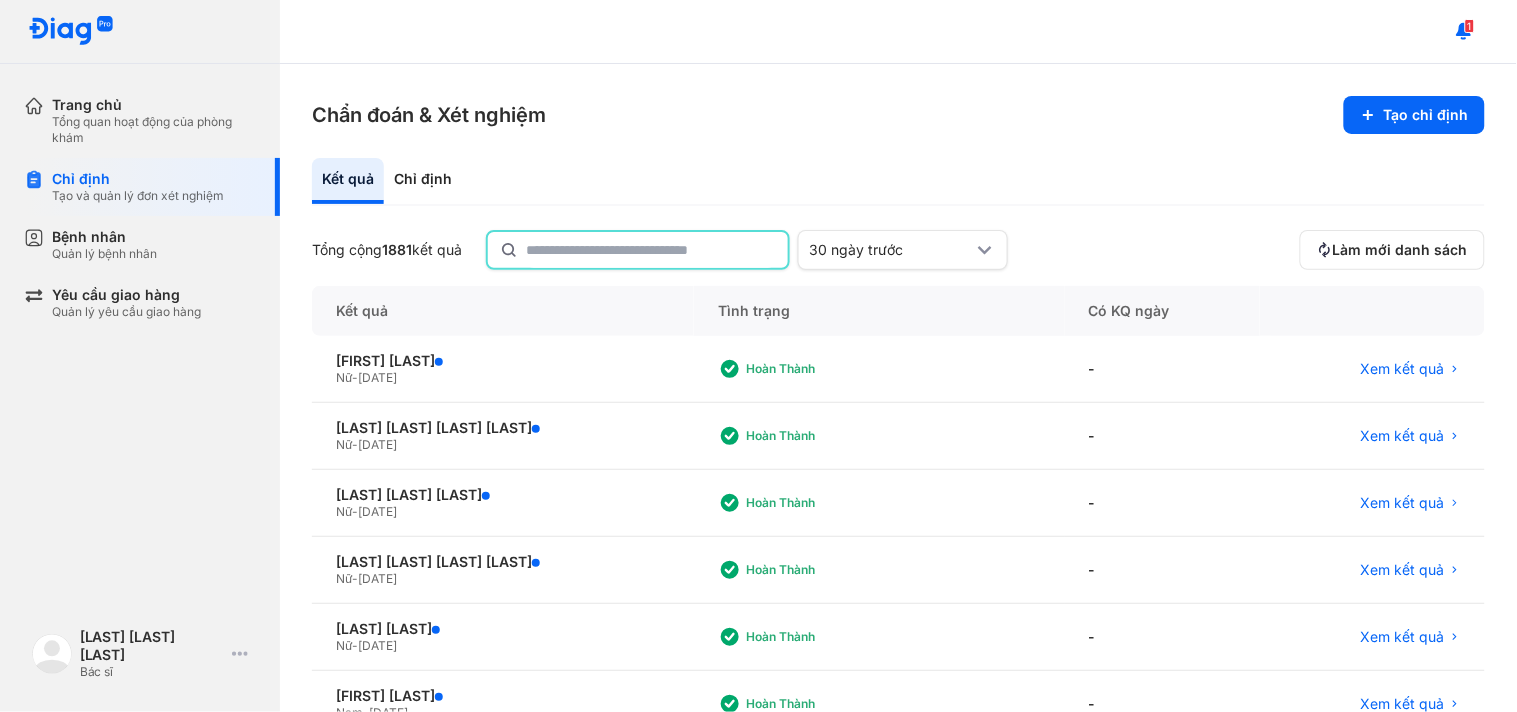 click 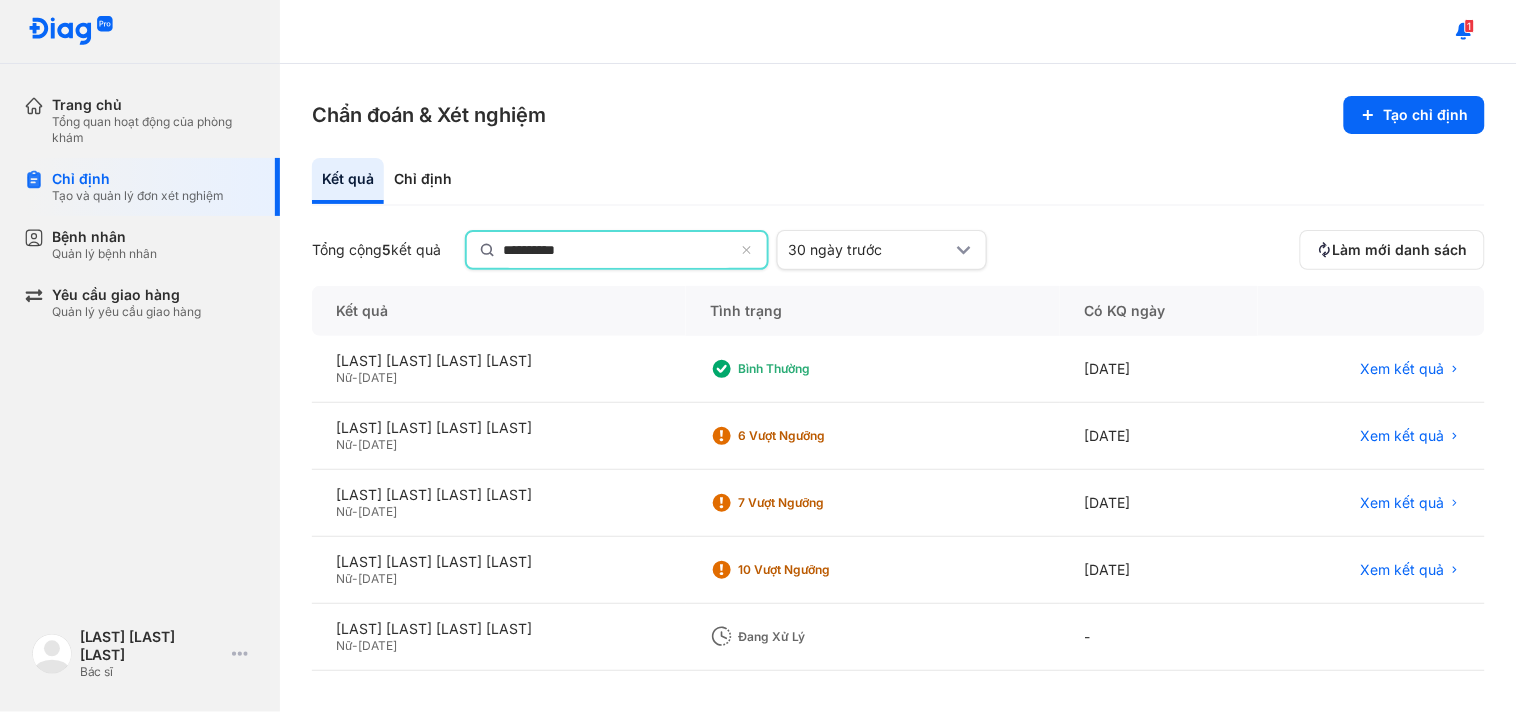 type on "**********" 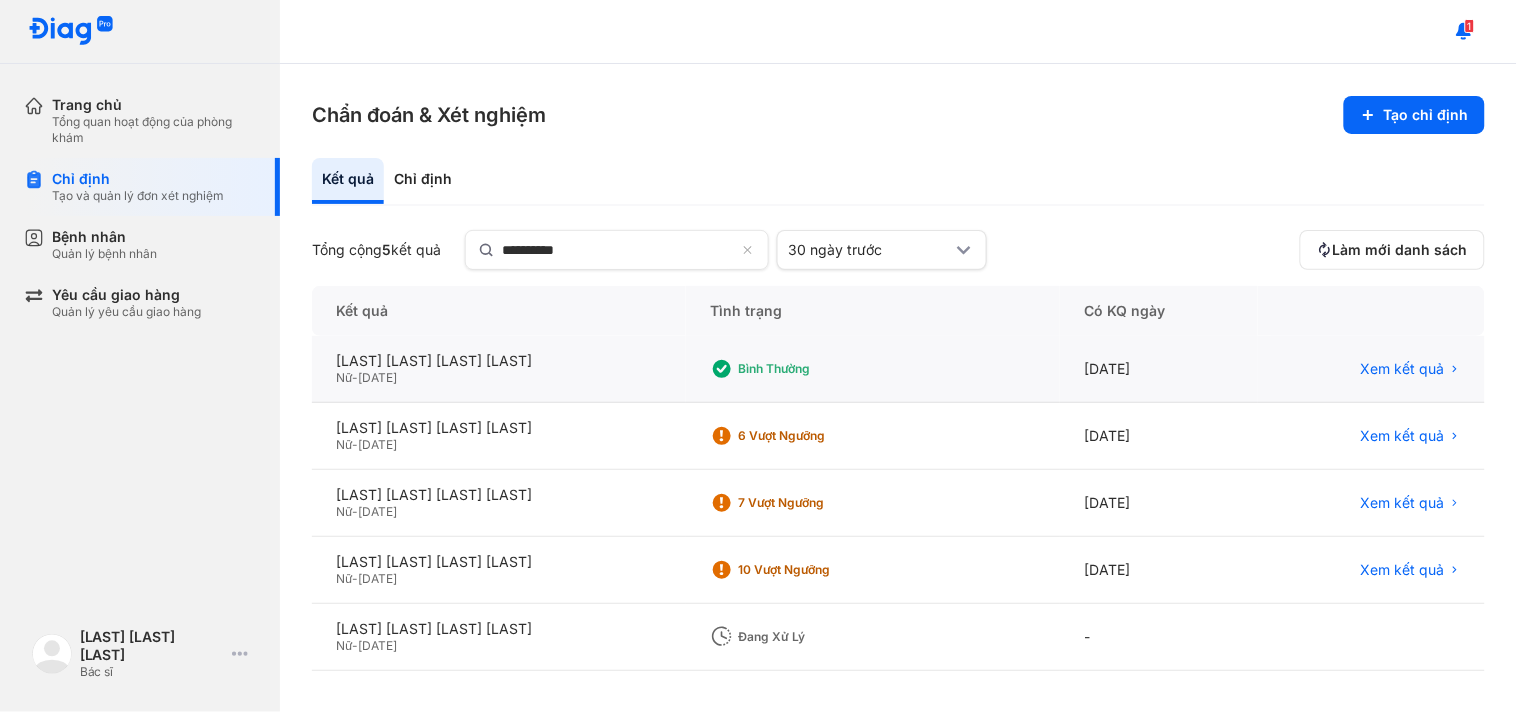 click on "17/02/2022" at bounding box center [377, 377] 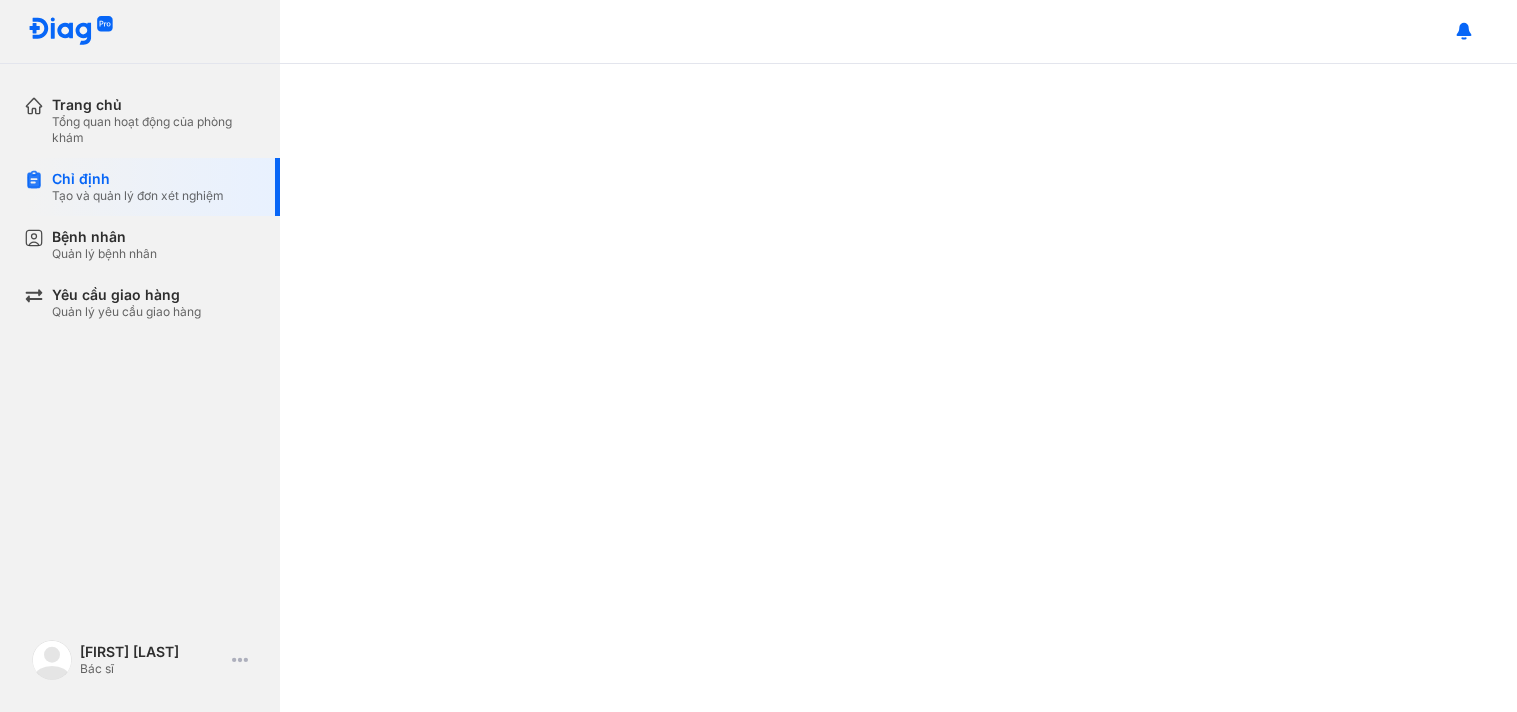 scroll, scrollTop: 0, scrollLeft: 0, axis: both 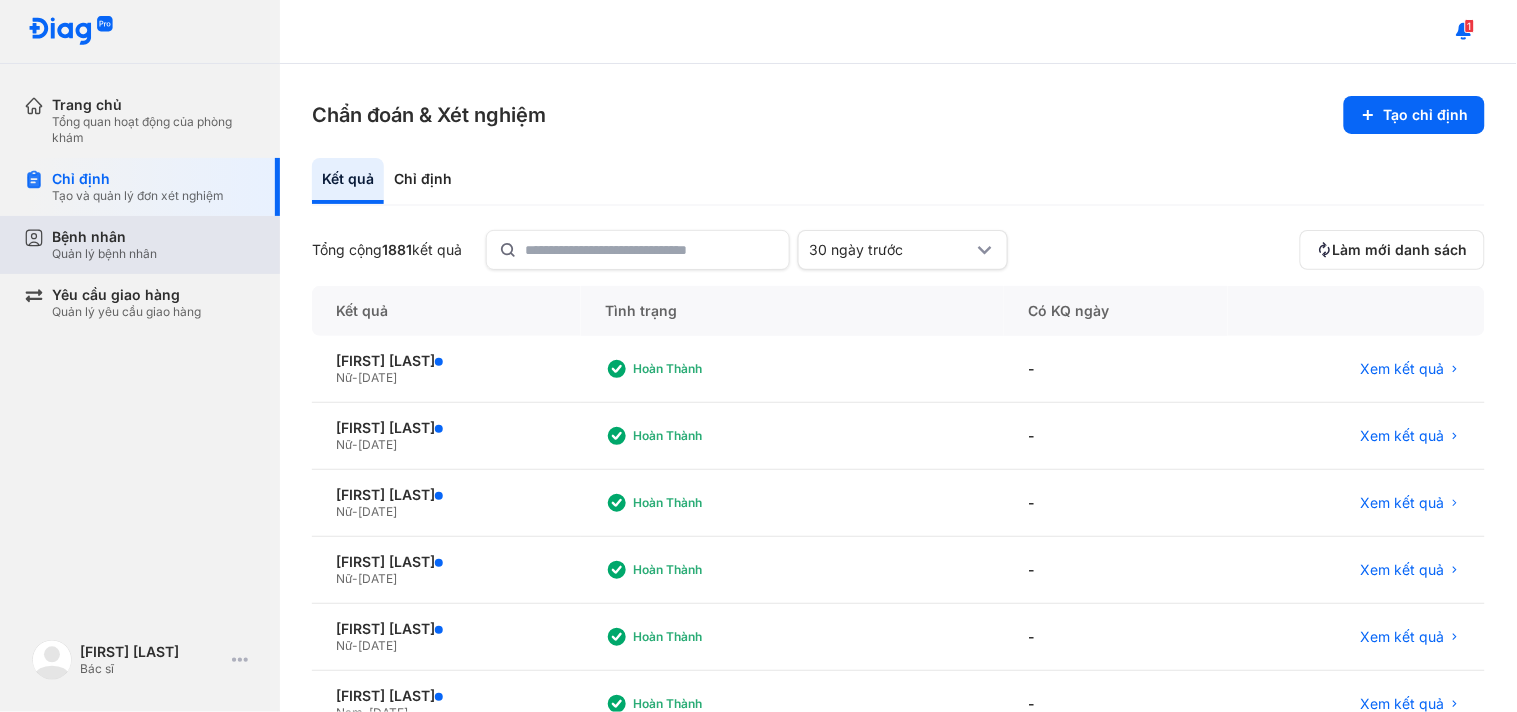 drag, startPoint x: 188, startPoint y: 223, endPoint x: 211, endPoint y: 218, distance: 23.537205 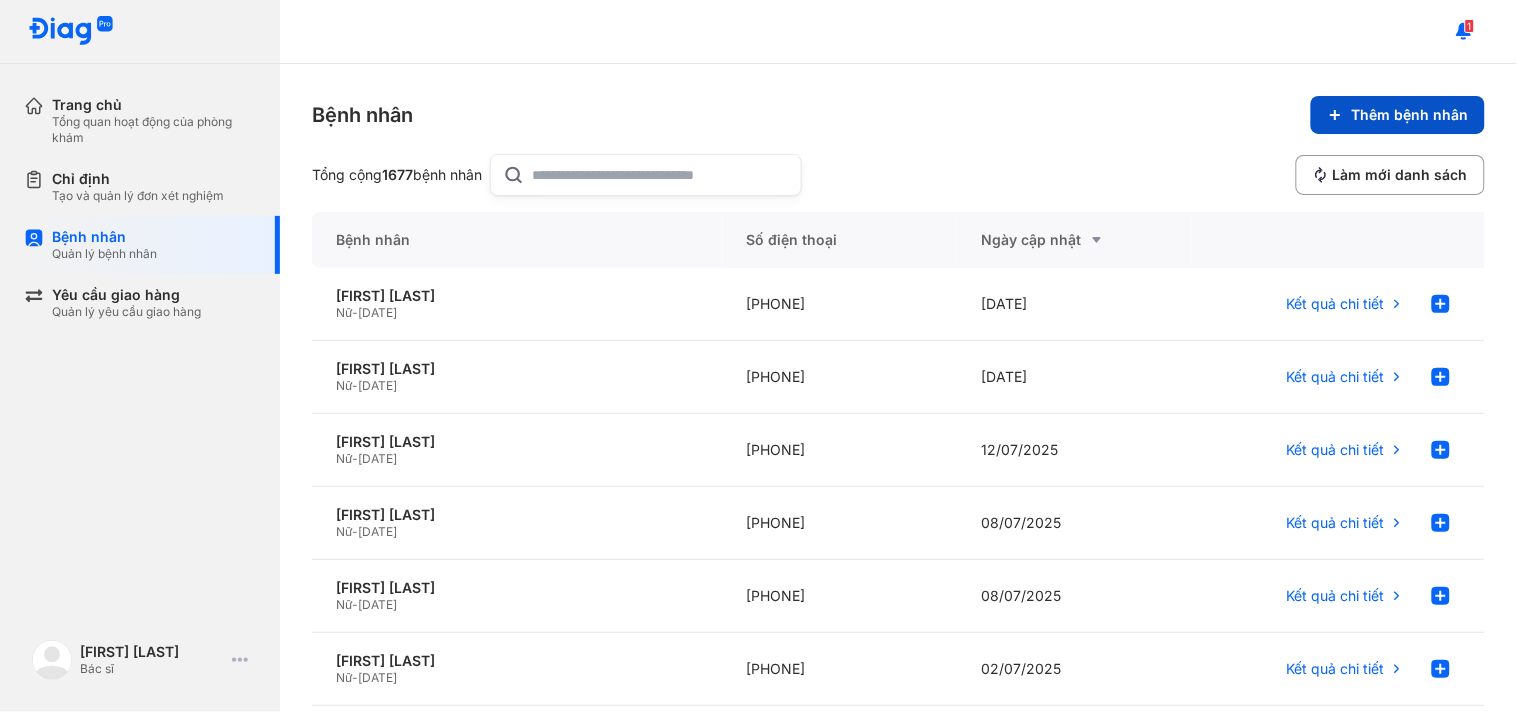 click on "Thêm bệnh nhân" 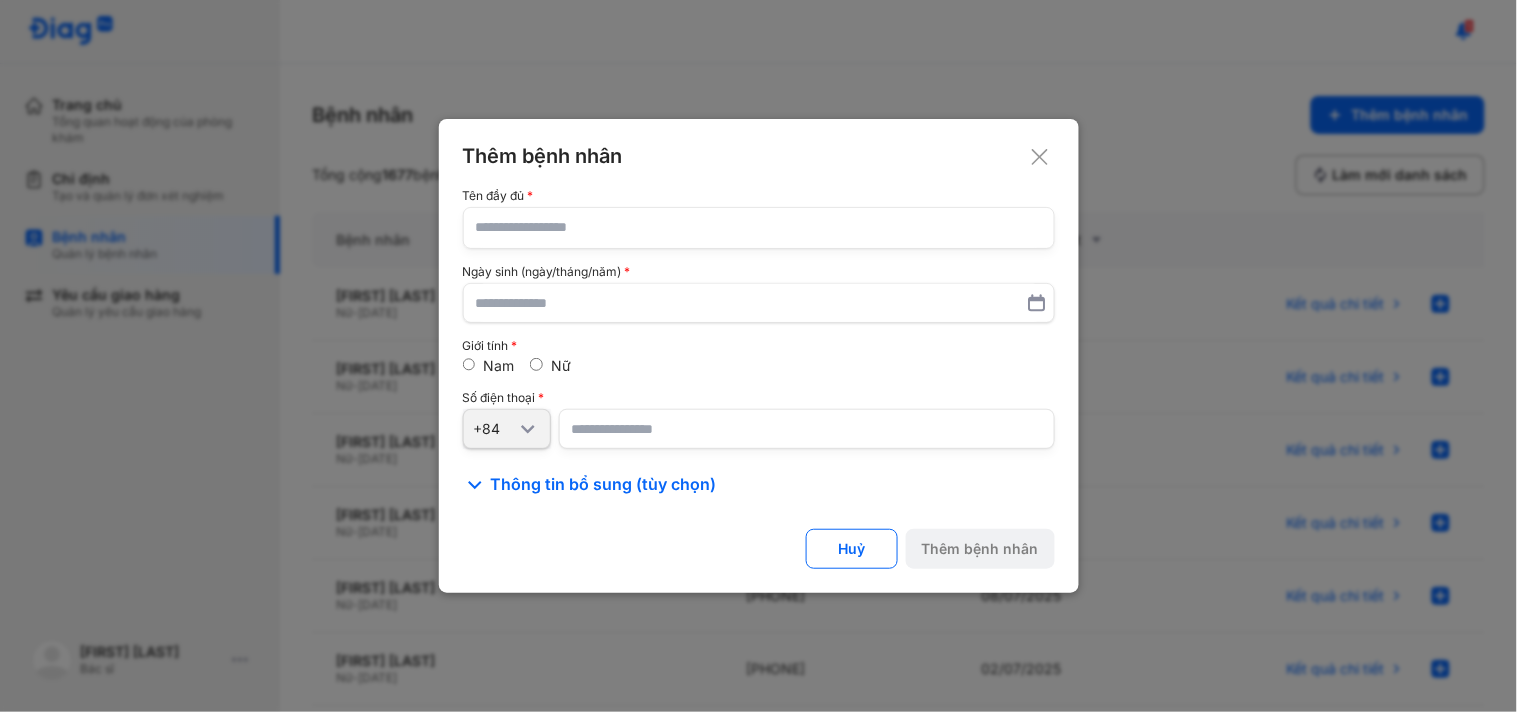 click 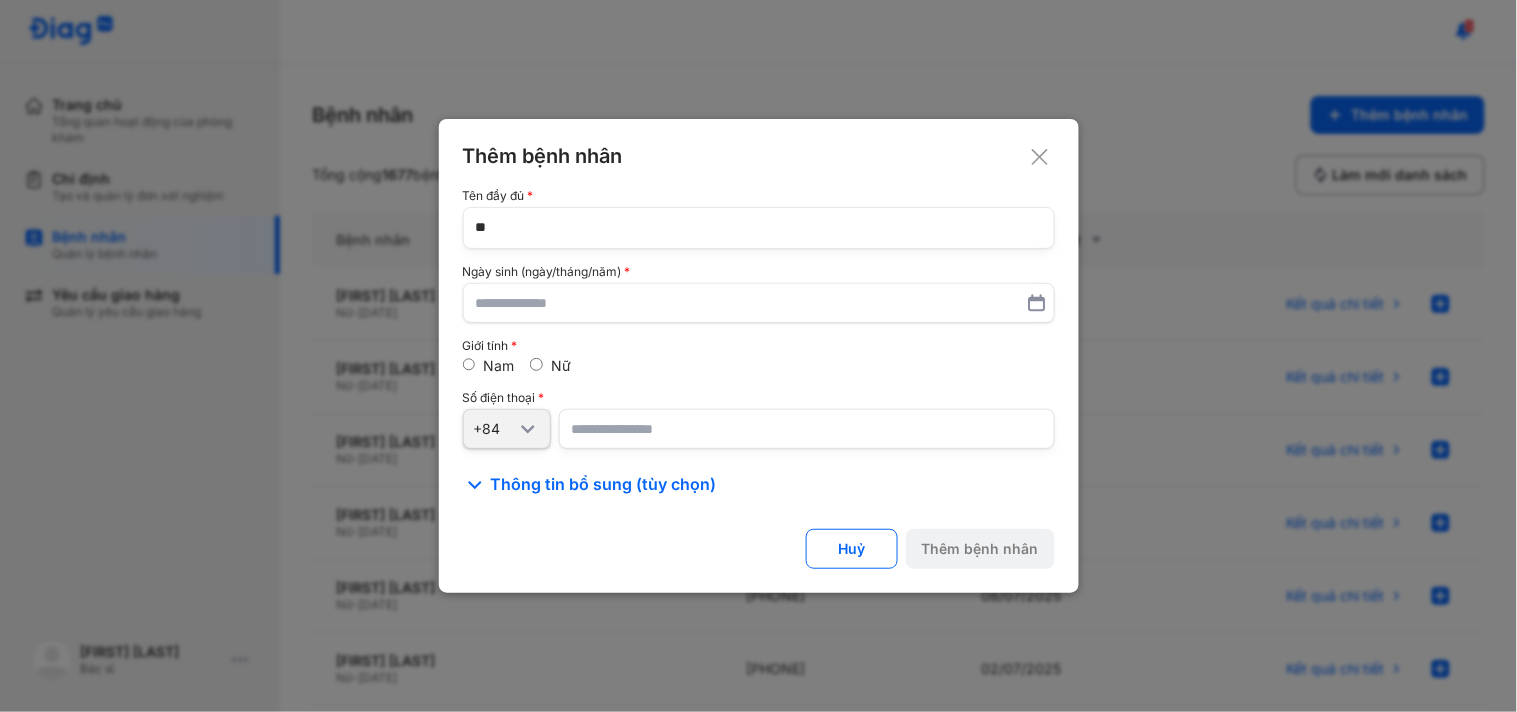 type on "*" 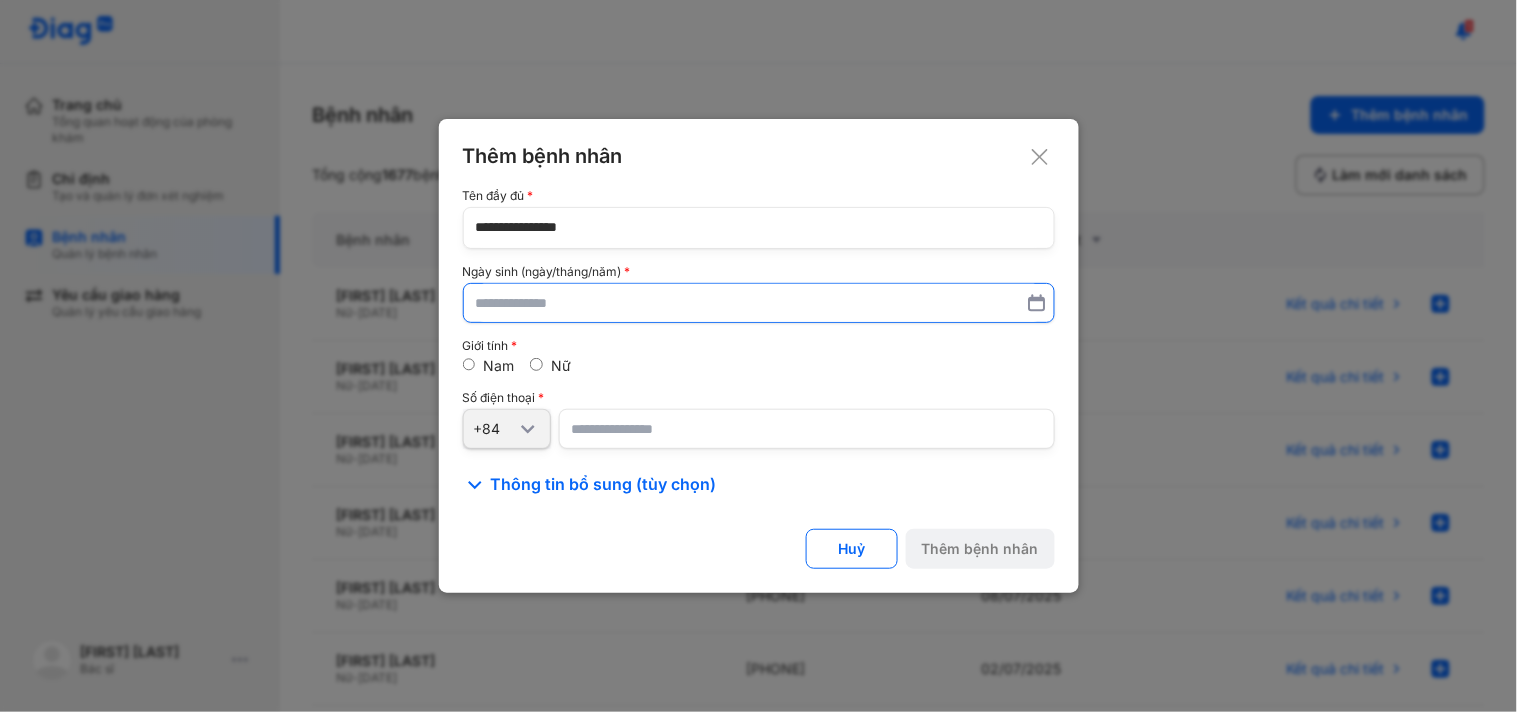 type on "**********" 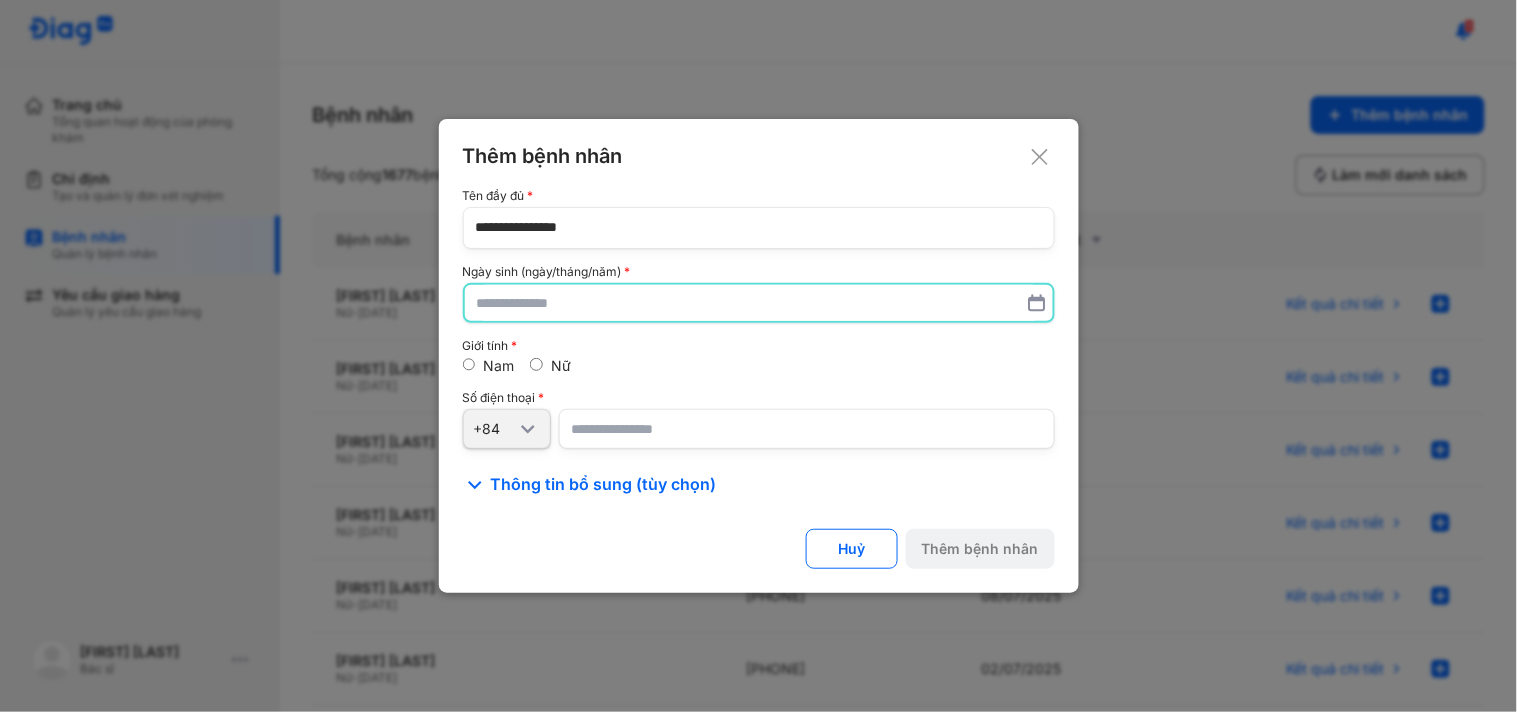 click at bounding box center (759, 303) 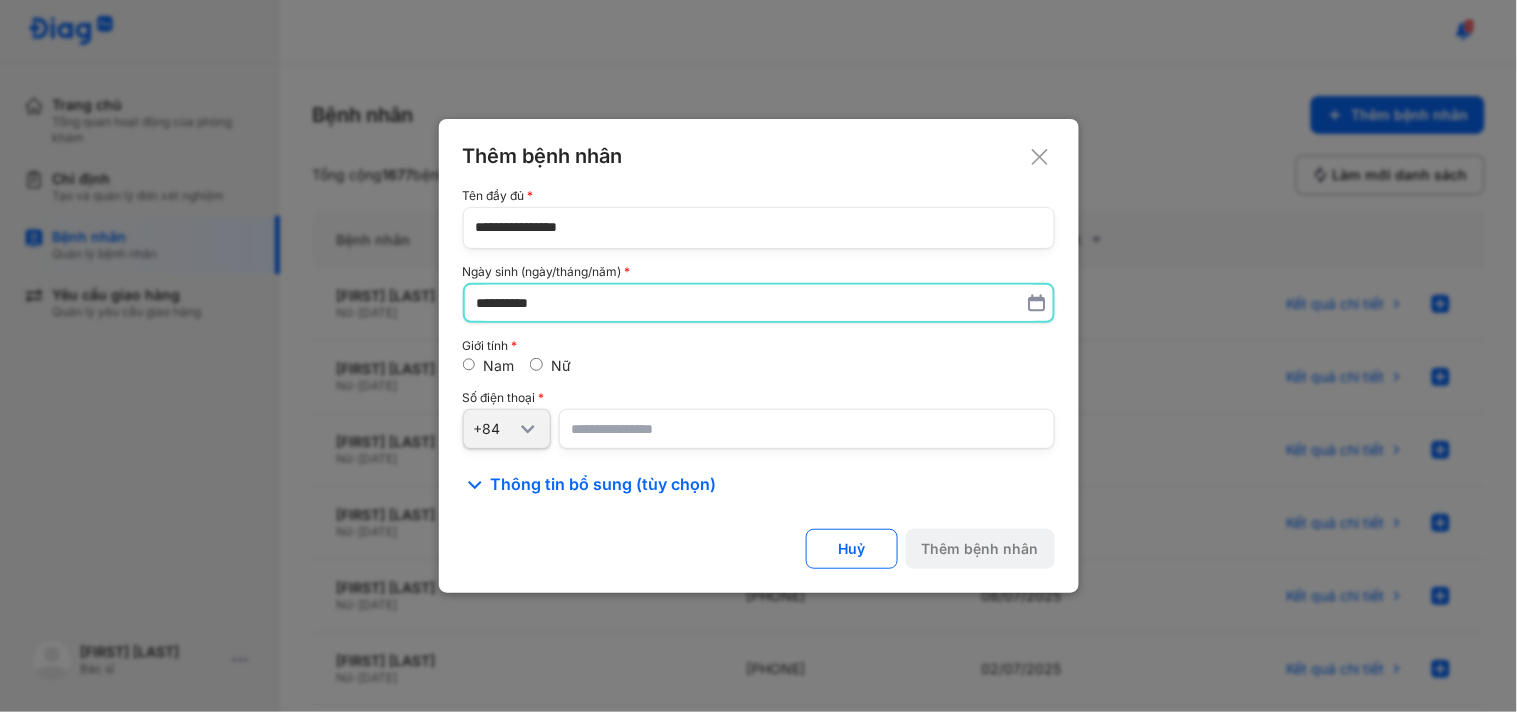 type on "**********" 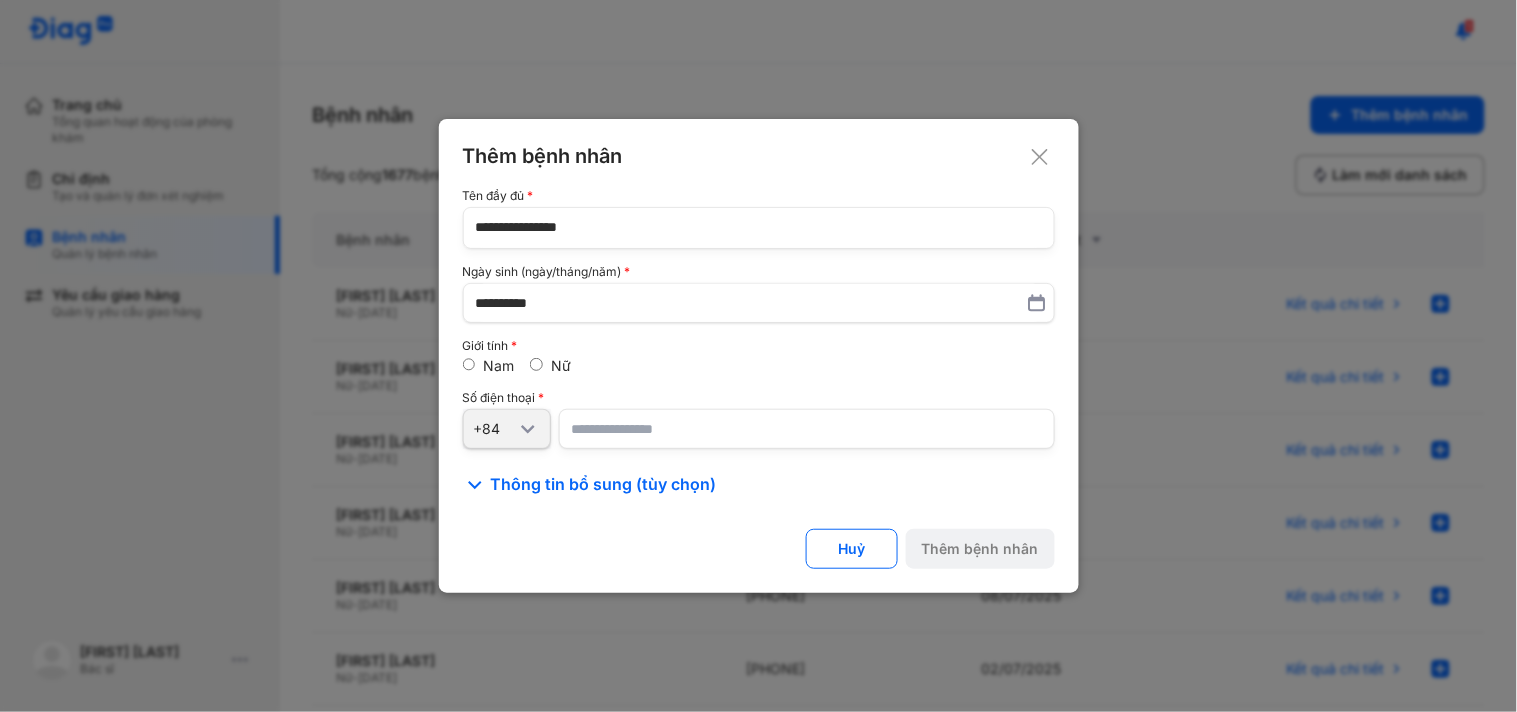 click on "Nữ" at bounding box center [561, 365] 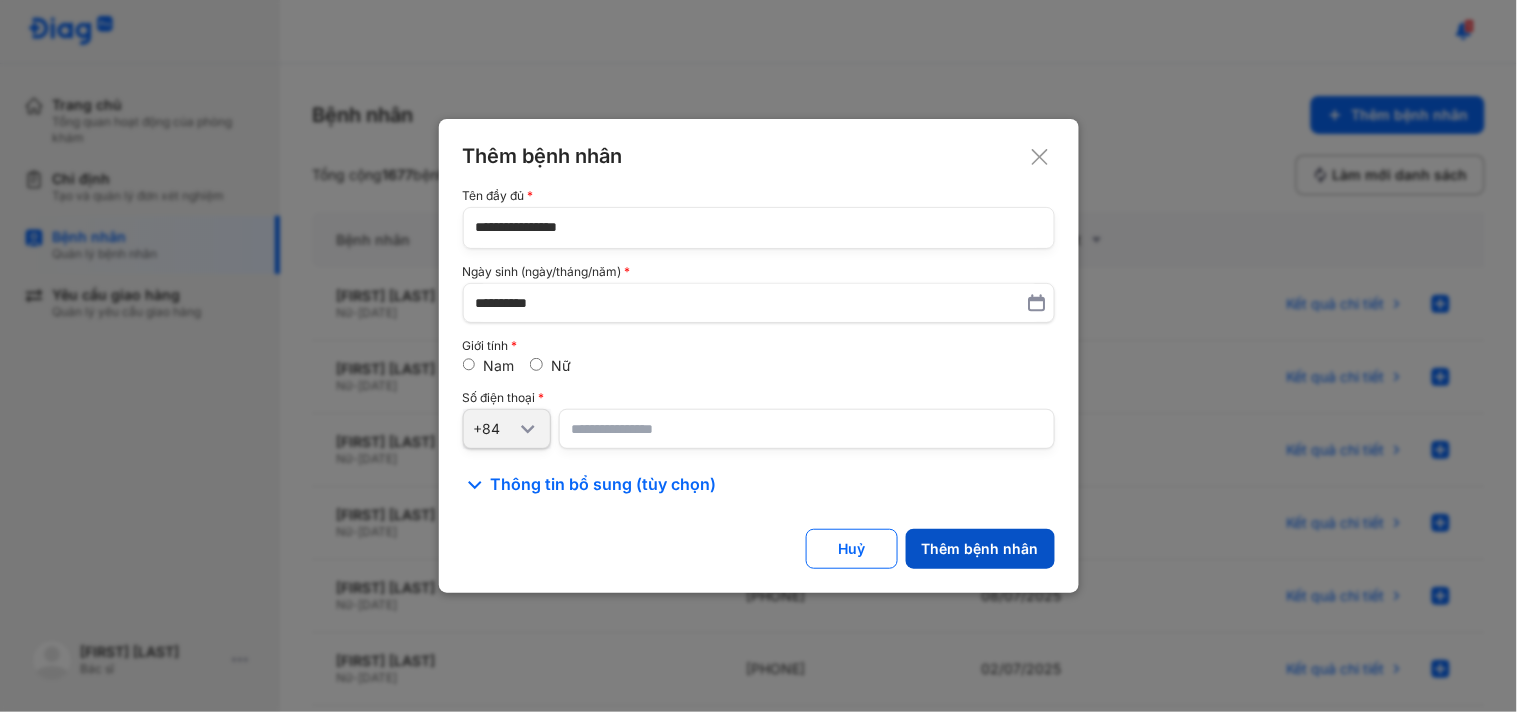 type on "**********" 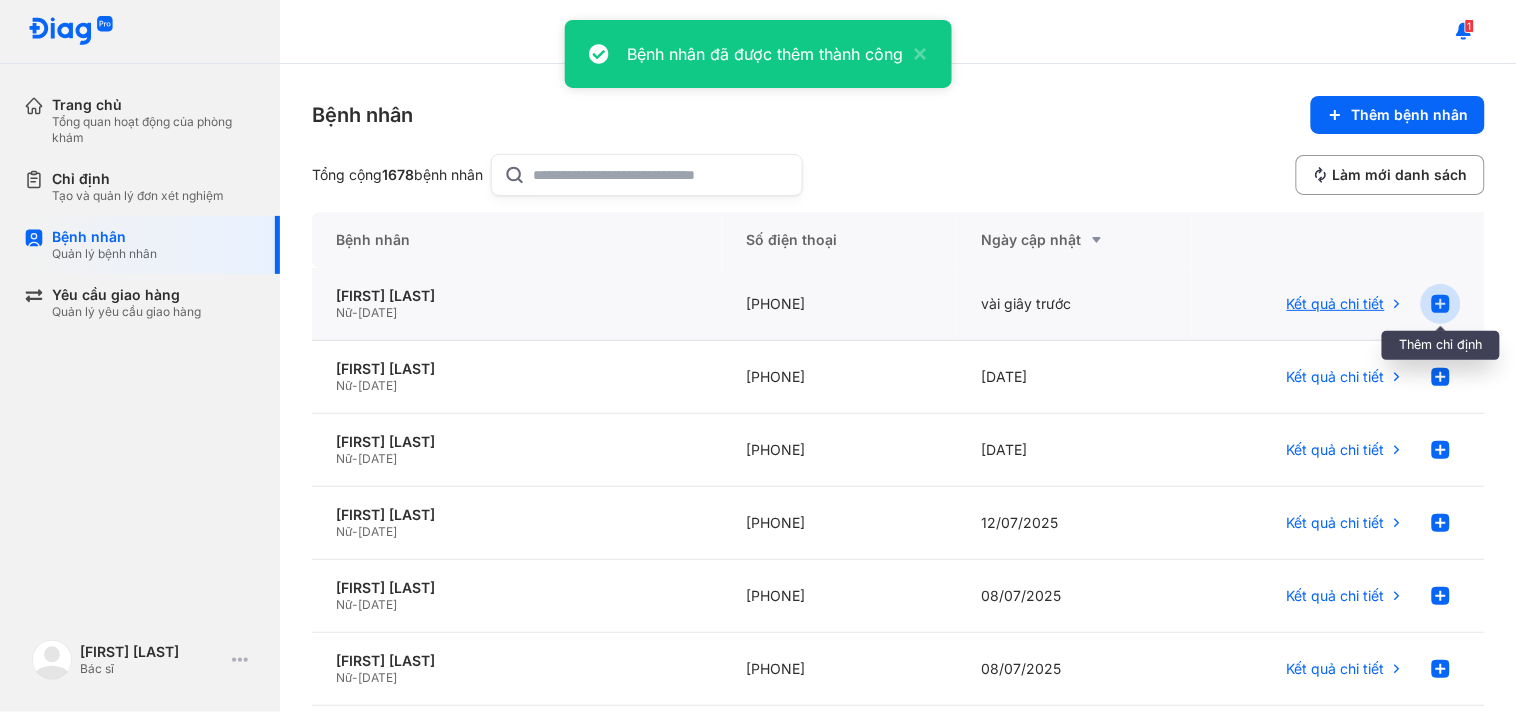 click 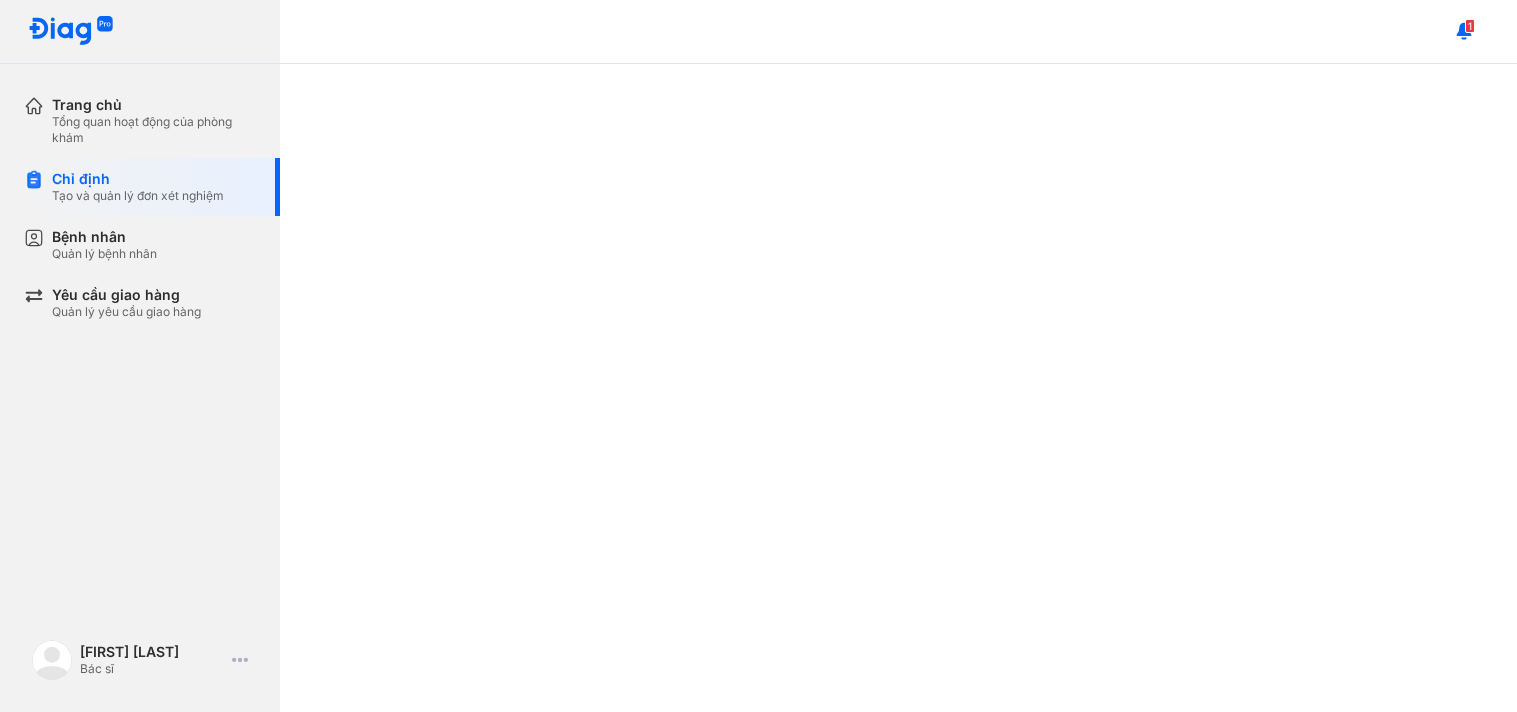 scroll, scrollTop: 0, scrollLeft: 0, axis: both 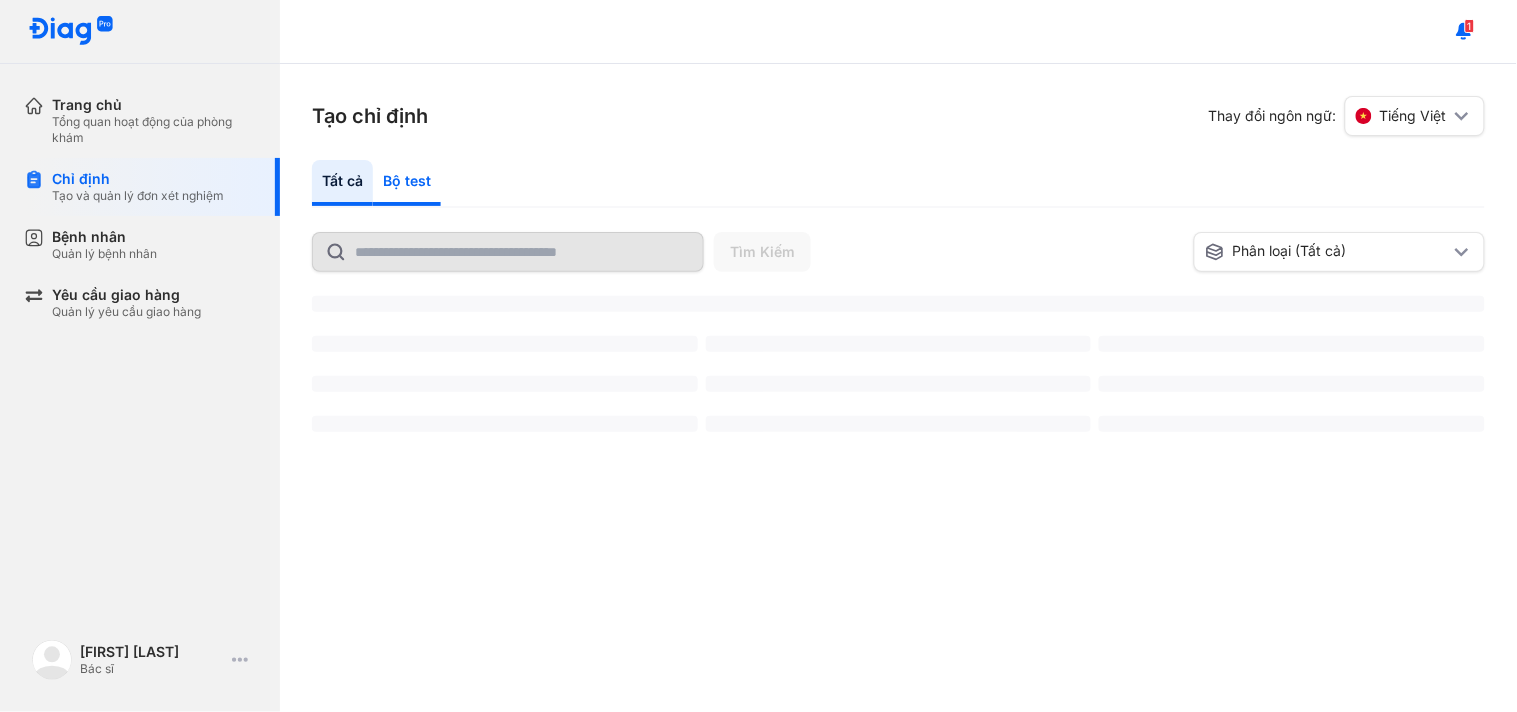 click on "Bộ test" 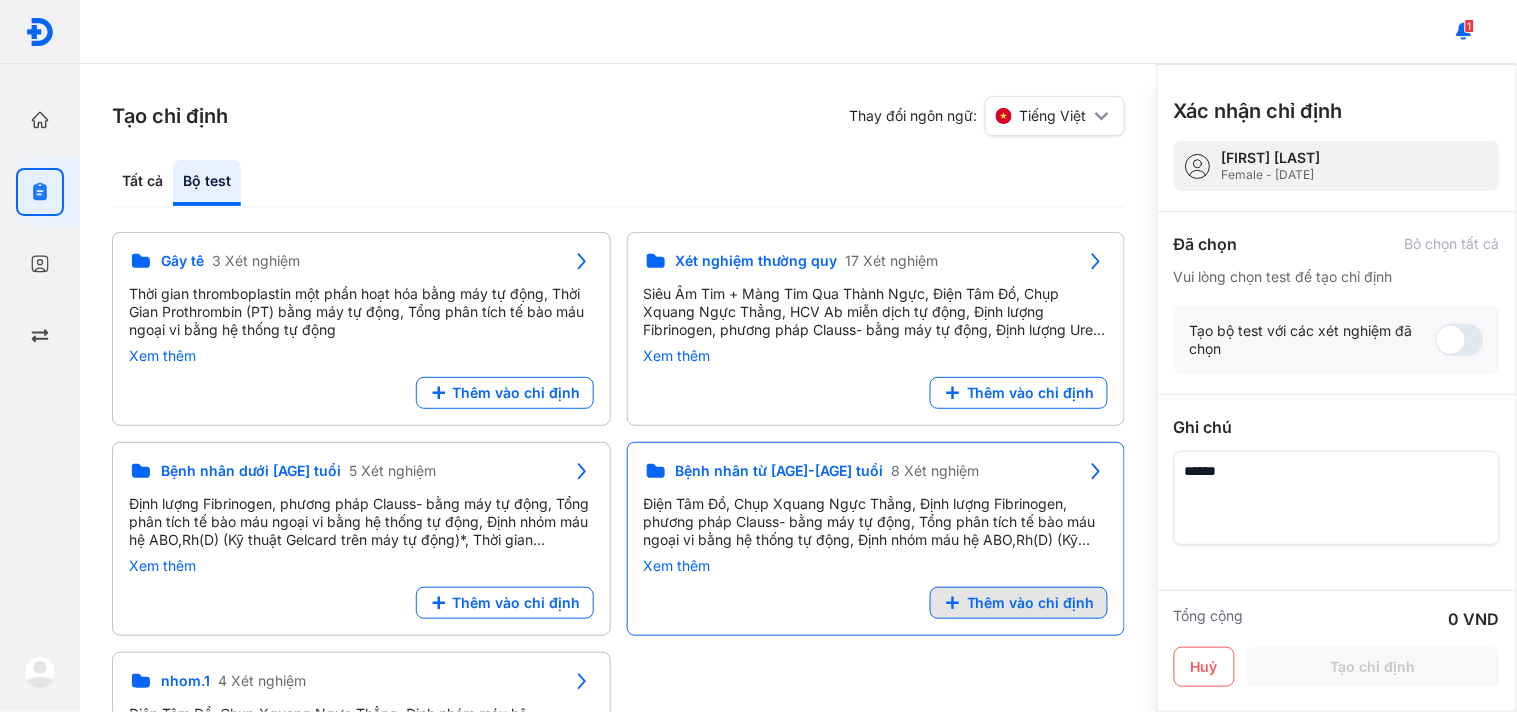 click on "Thêm vào chỉ định" 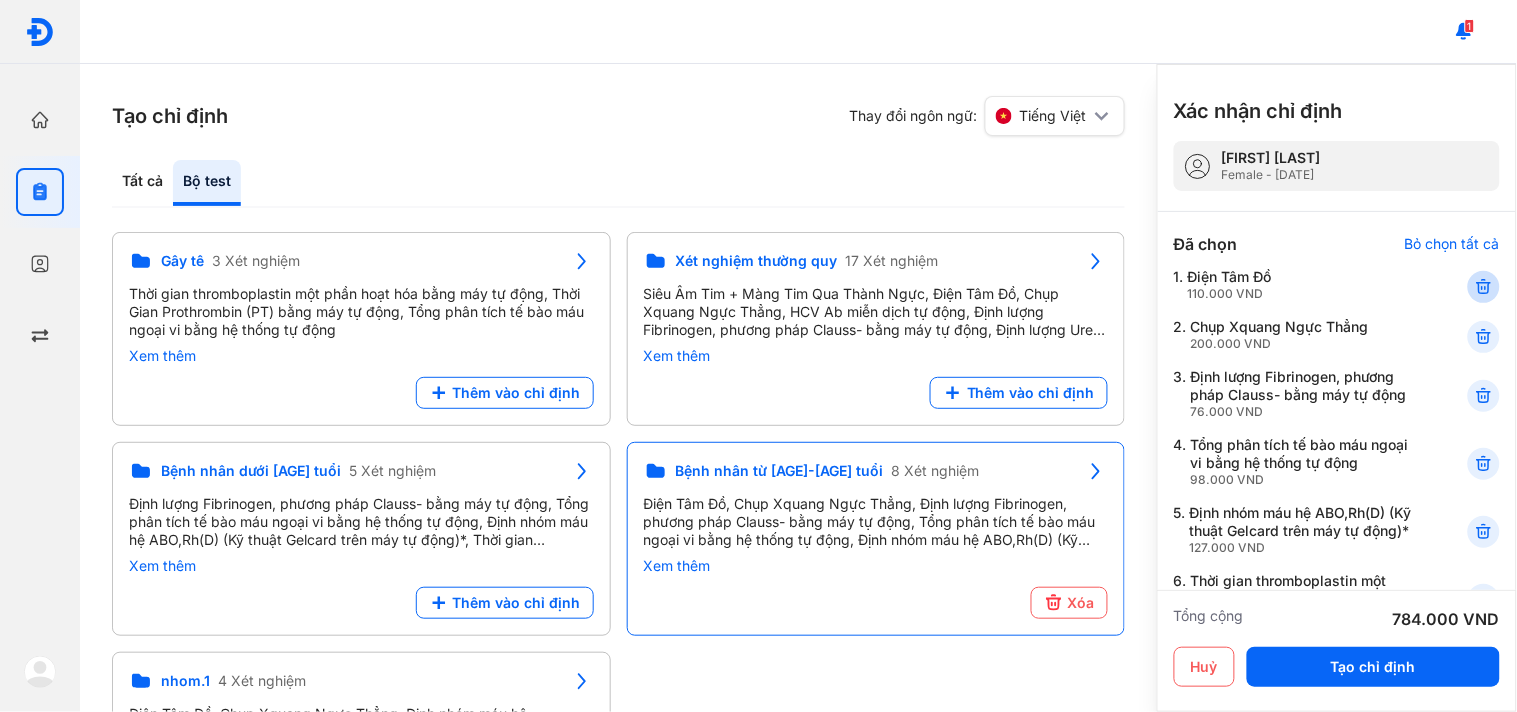 click 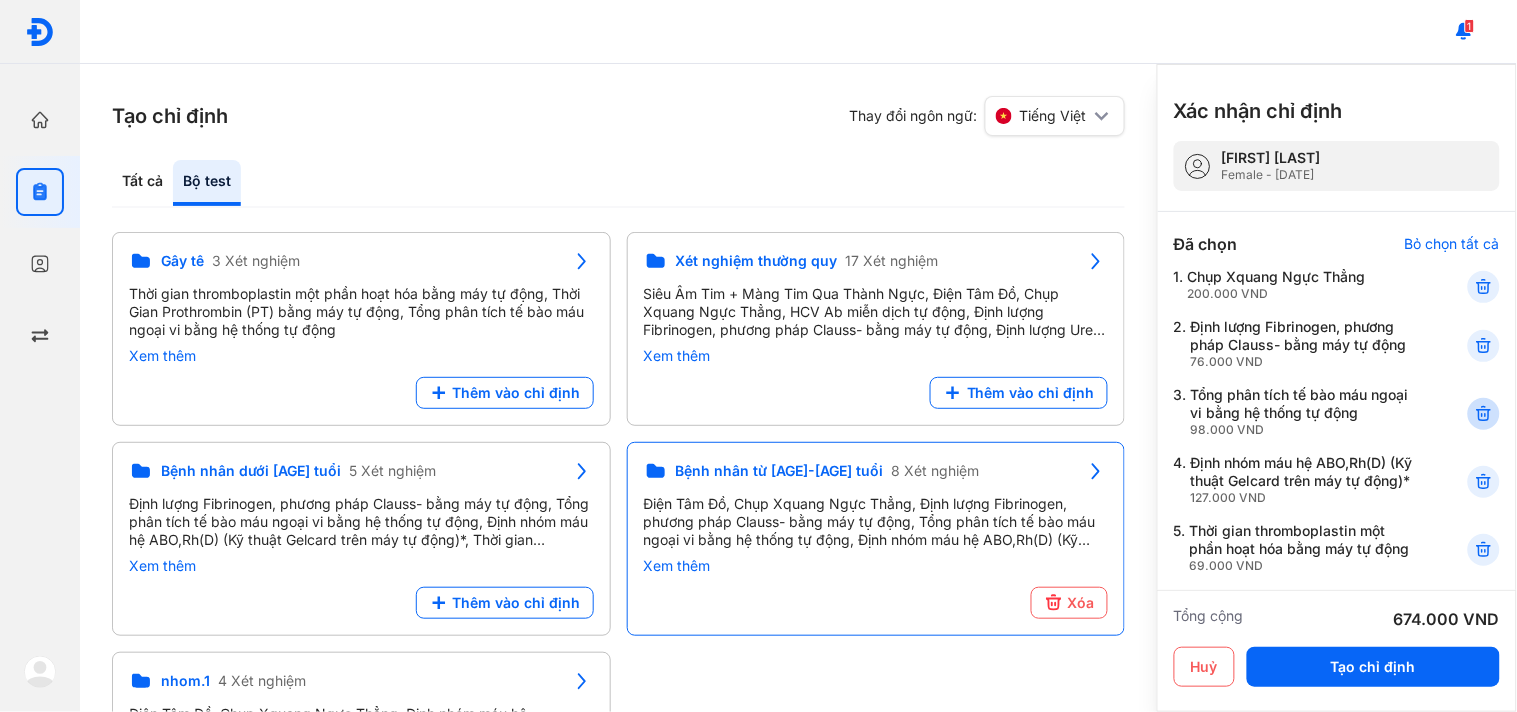 click 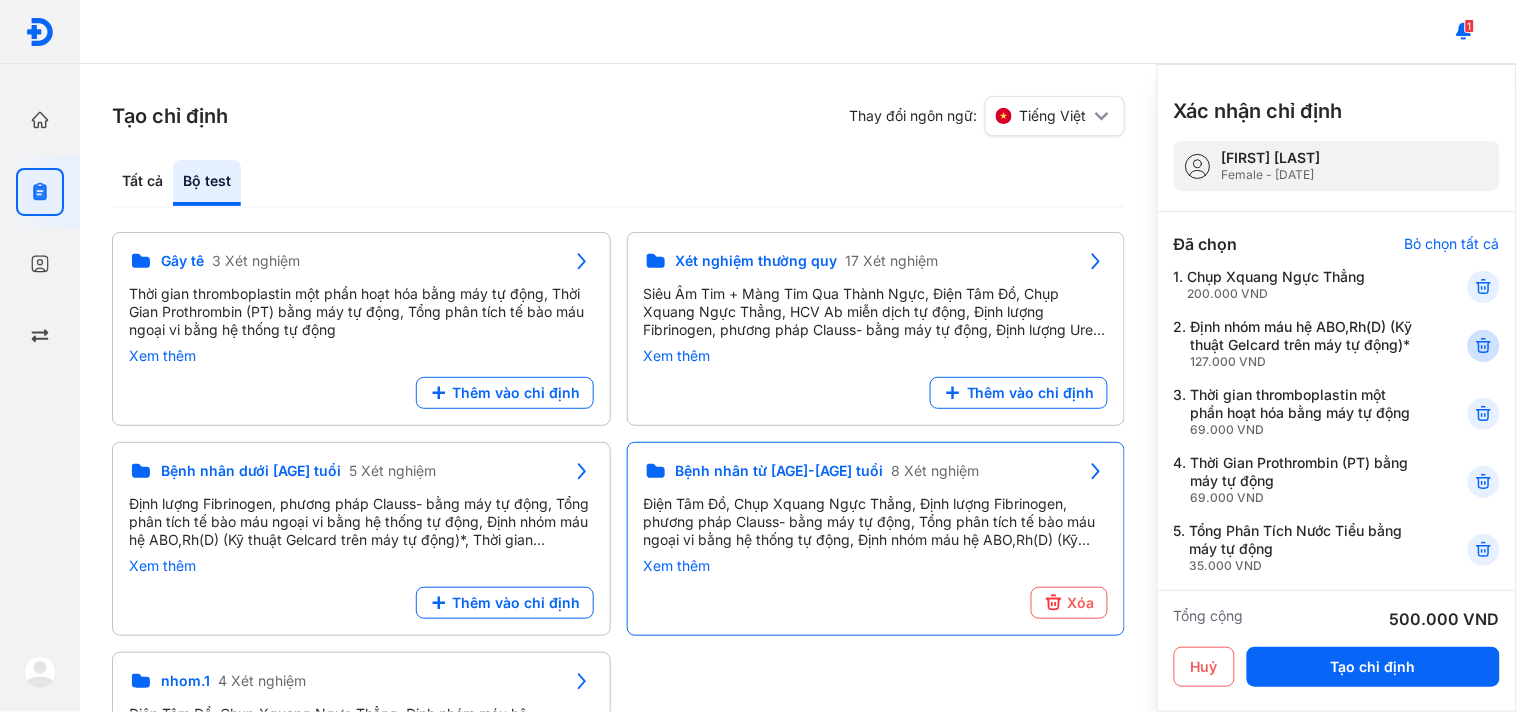 click 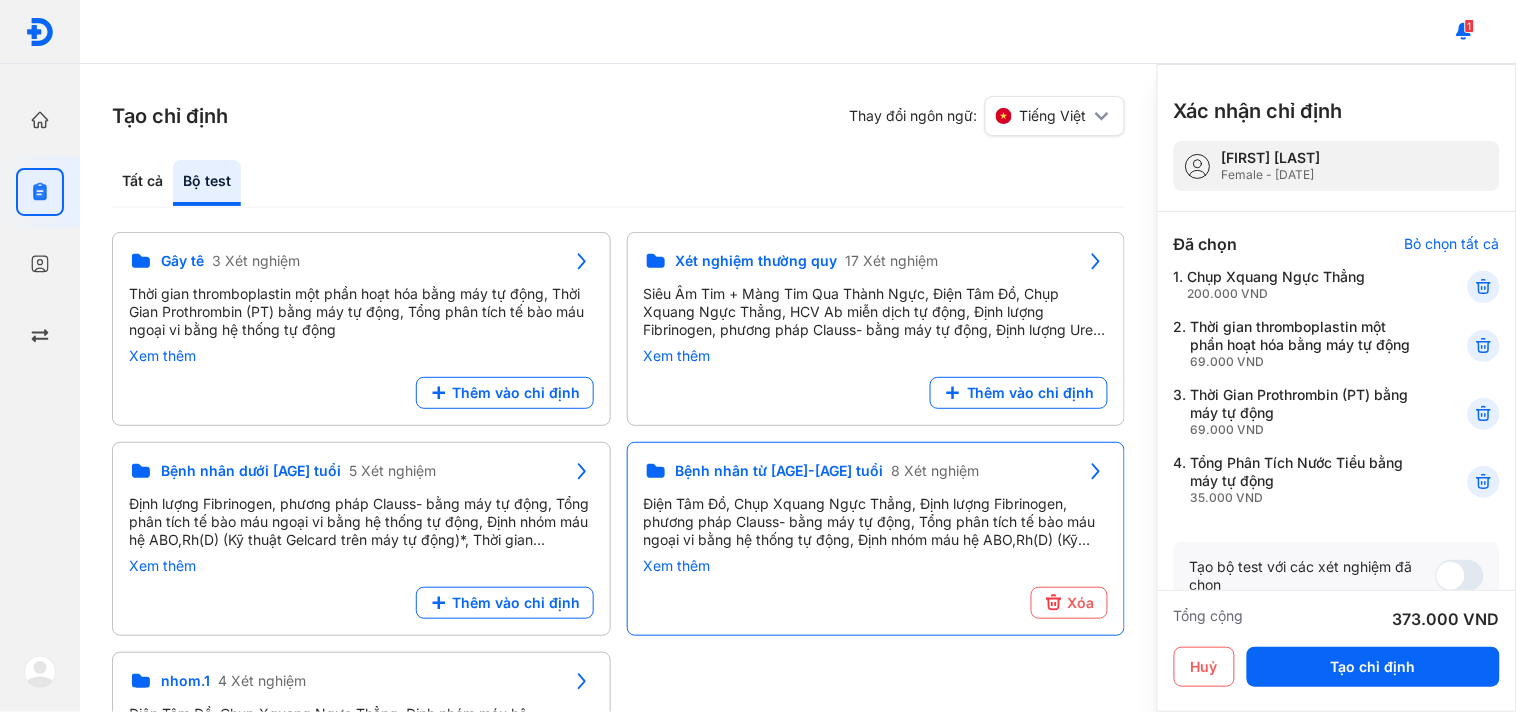 click 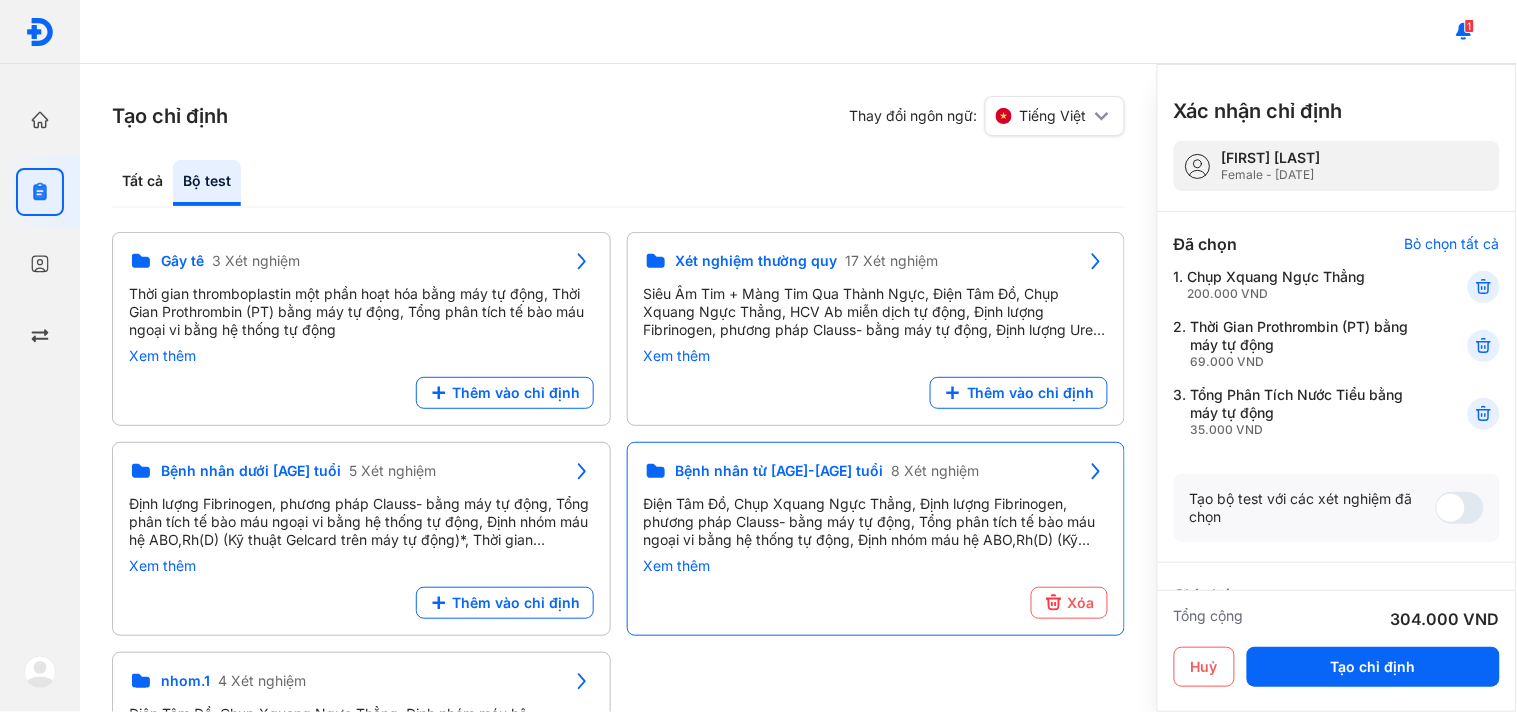 click 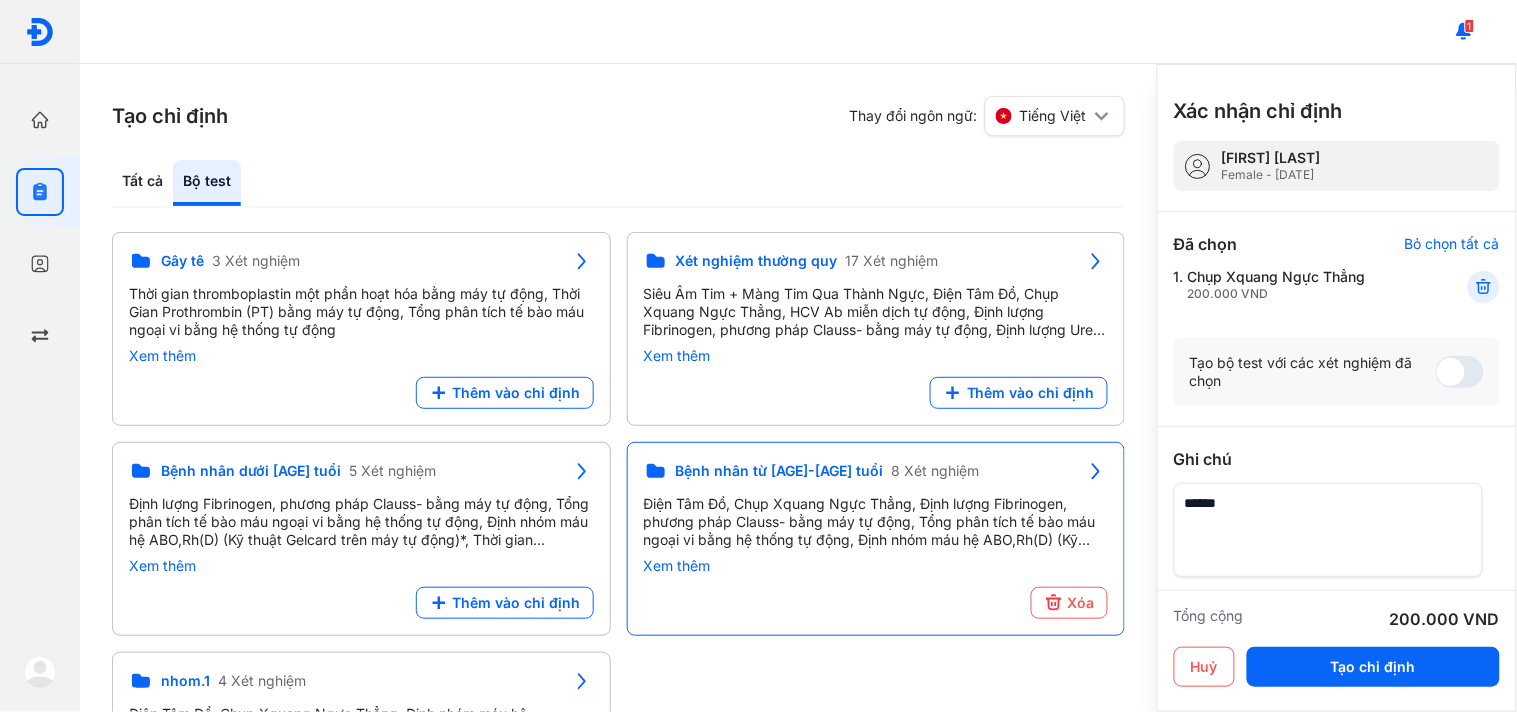 click on "Tạo bộ test với các xét nghiệm đã chọn" at bounding box center [1337, 372] 